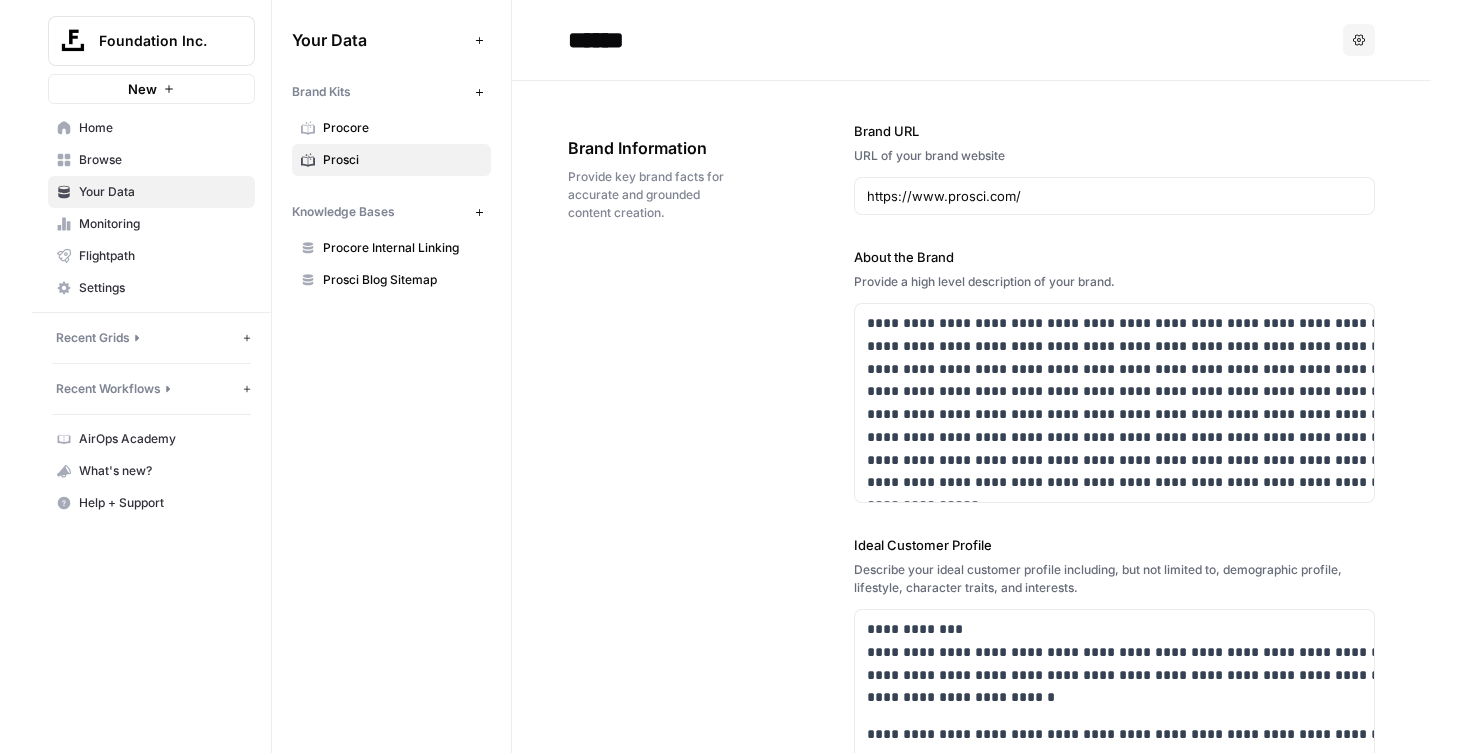 scroll, scrollTop: 0, scrollLeft: 0, axis: both 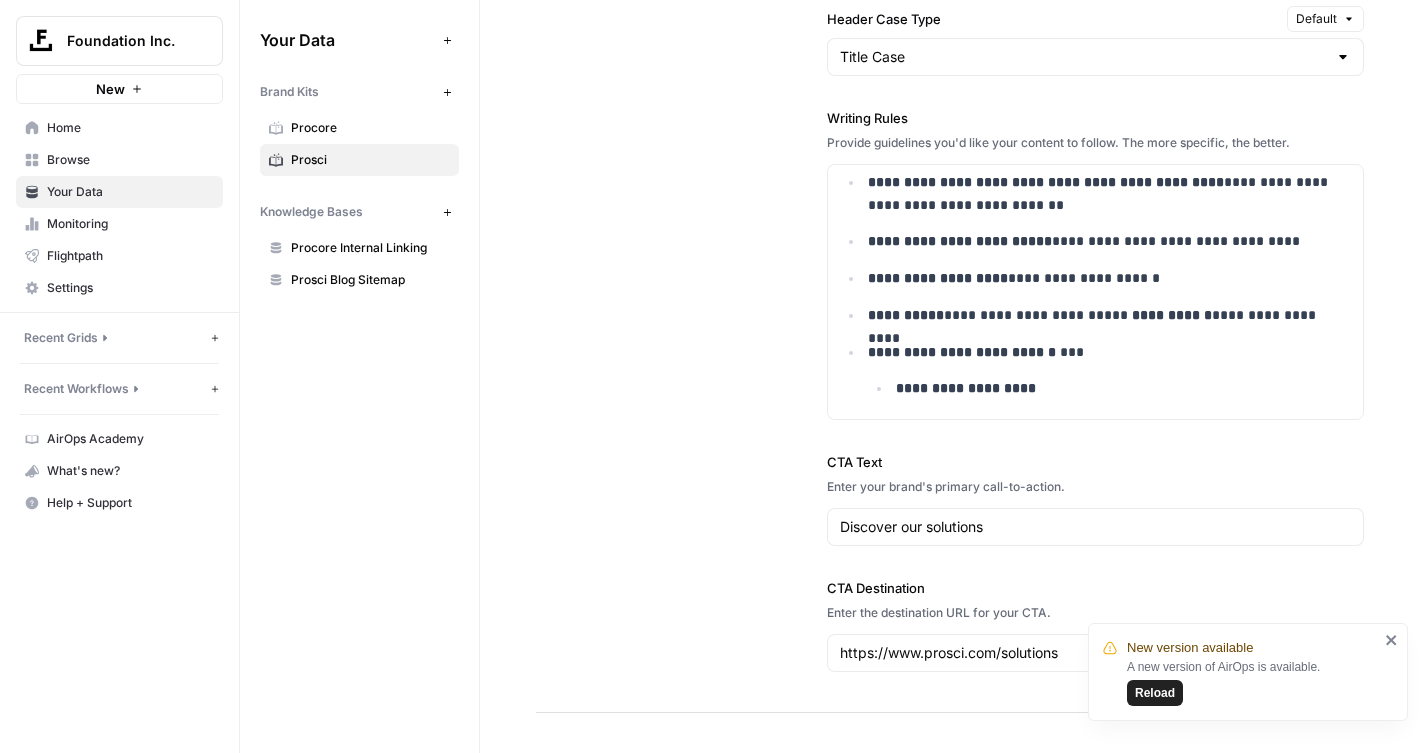 click on "Foundation Inc." at bounding box center (119, 41) 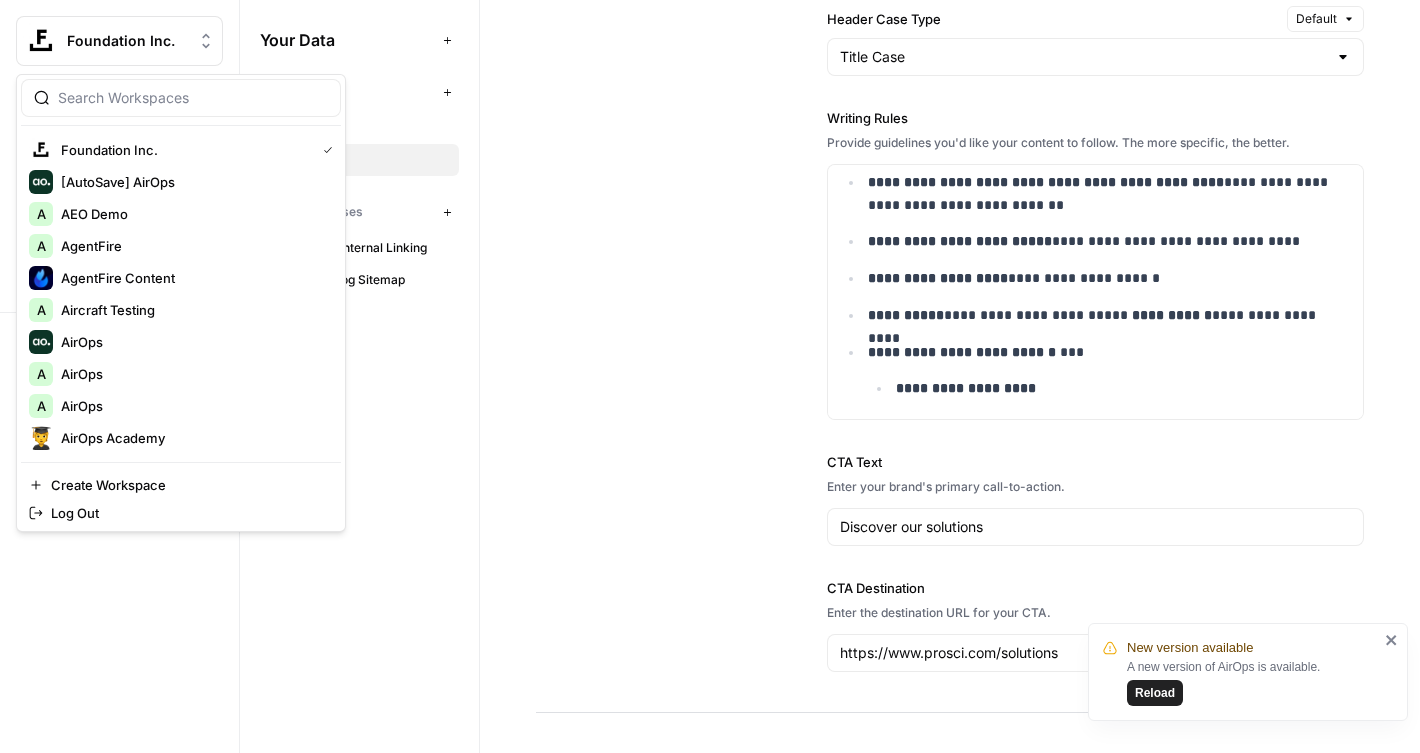 click at bounding box center (181, 98) 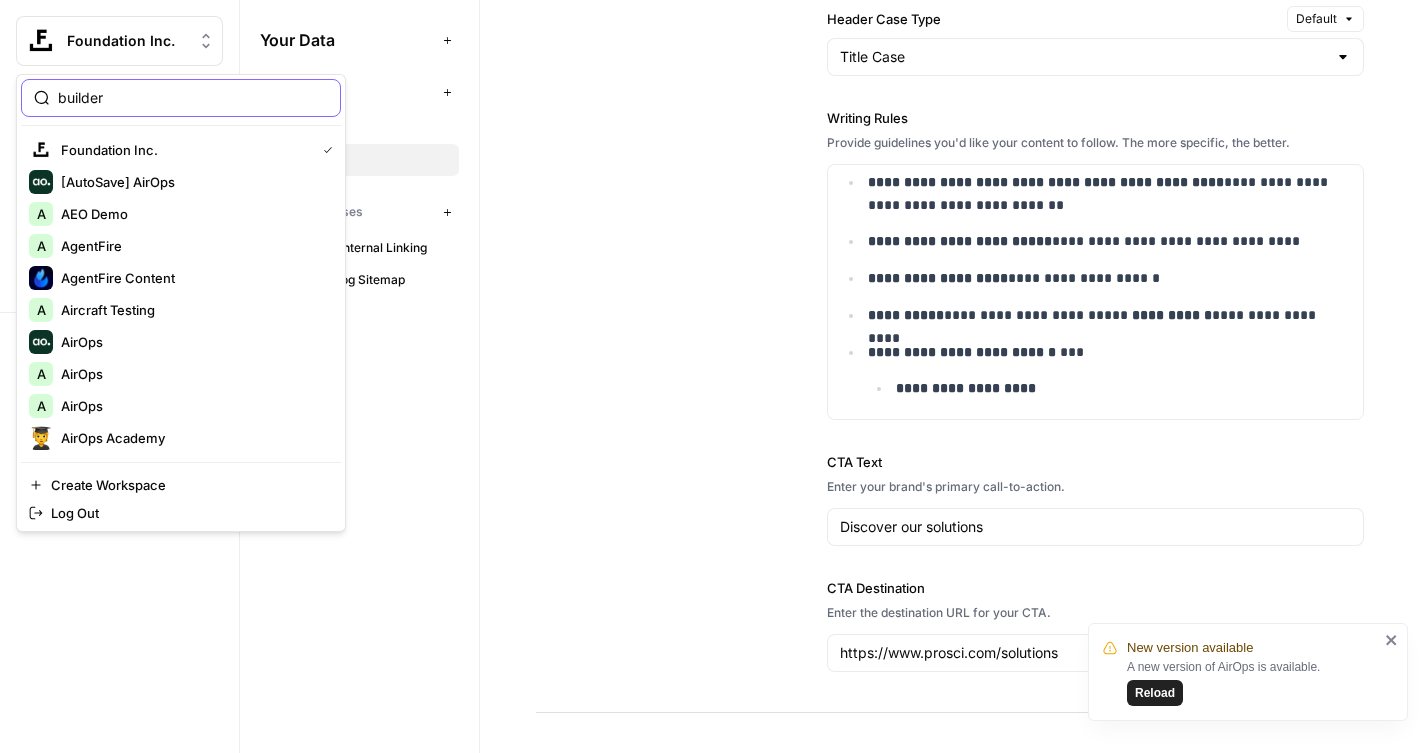 type on "builder" 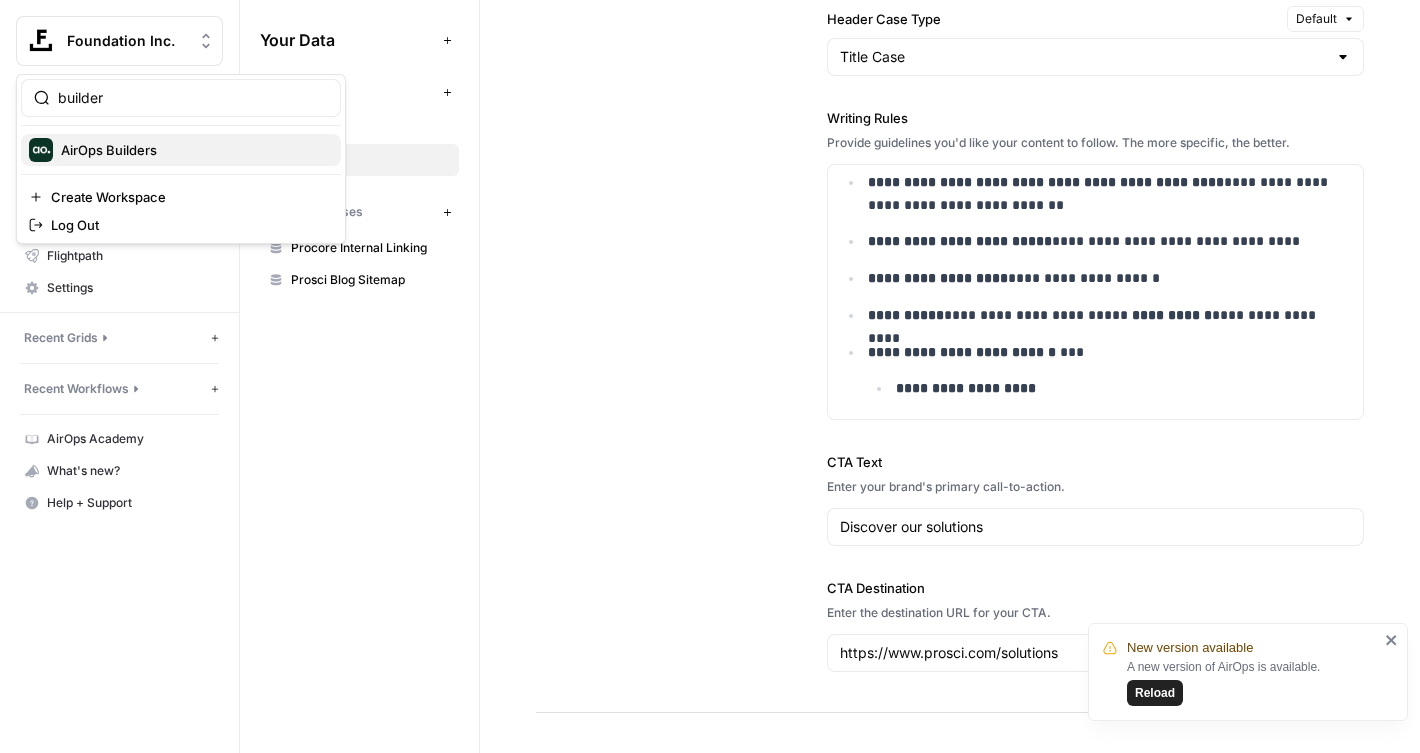 click on "AirOps Builders" at bounding box center [193, 150] 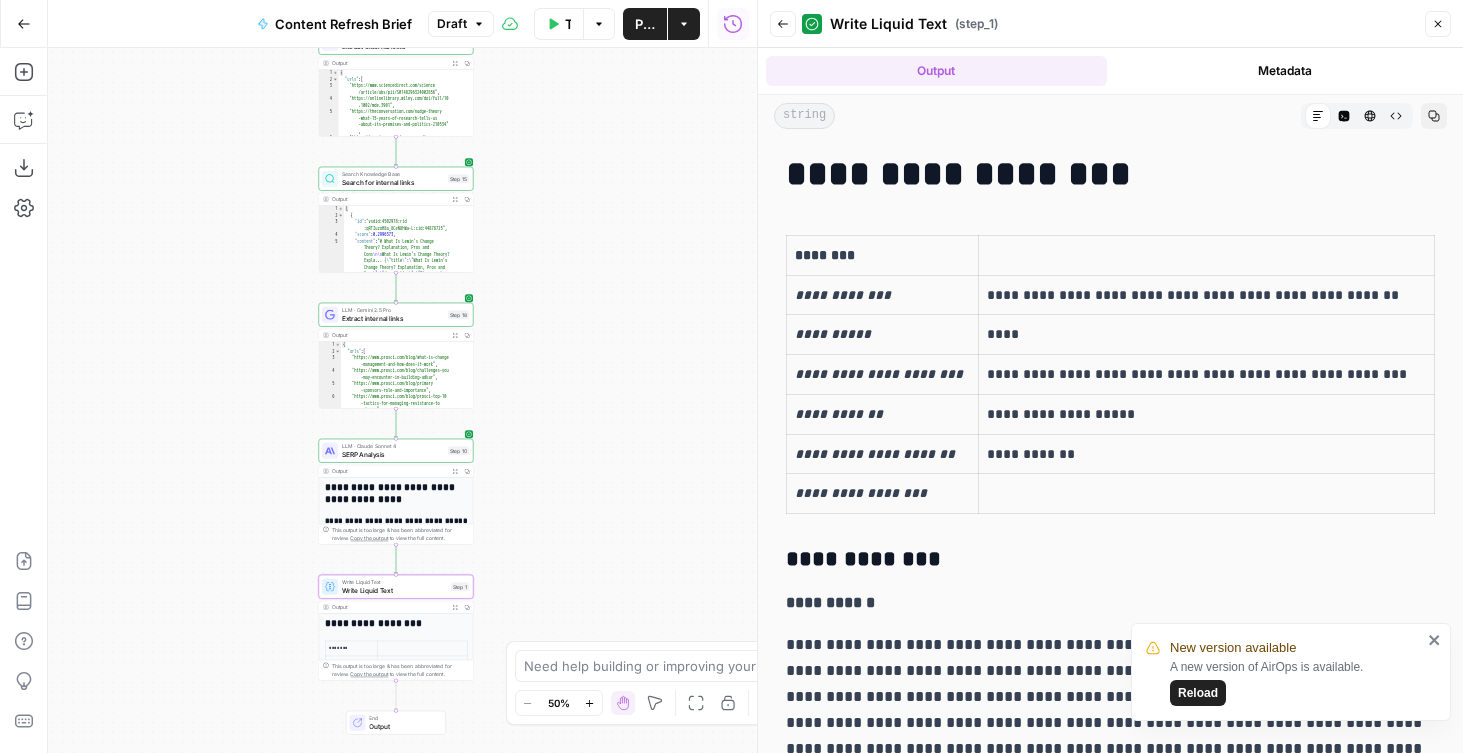 scroll, scrollTop: 0, scrollLeft: 0, axis: both 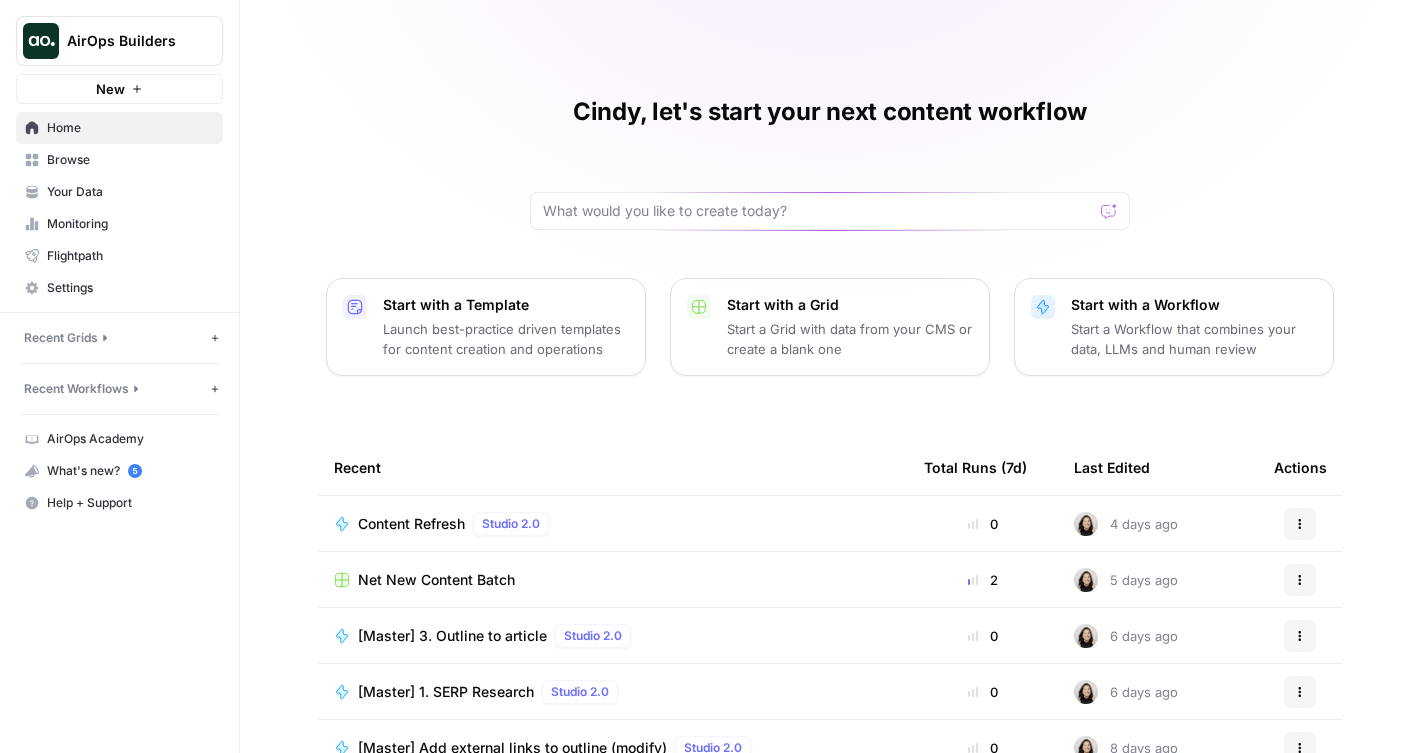 click on "Net New Content Batch" at bounding box center [613, 579] 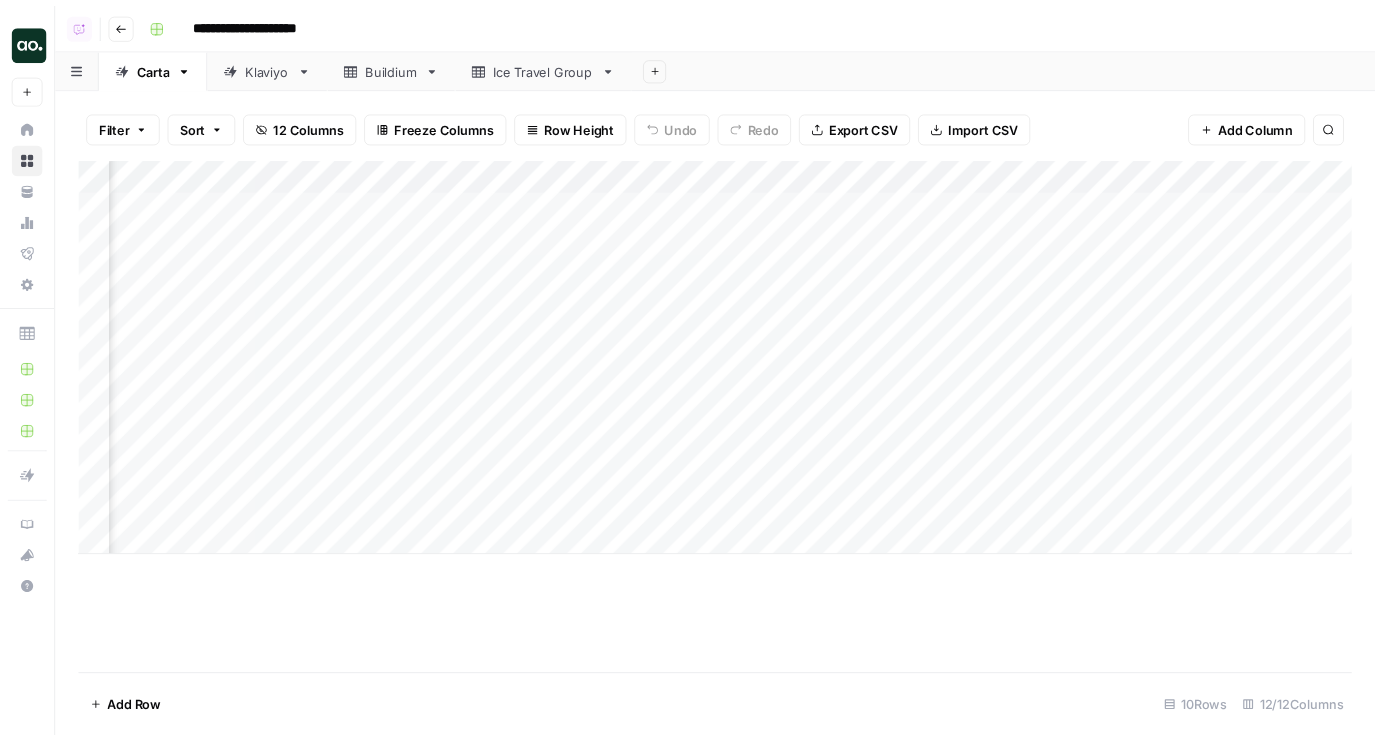 scroll, scrollTop: 0, scrollLeft: 555, axis: horizontal 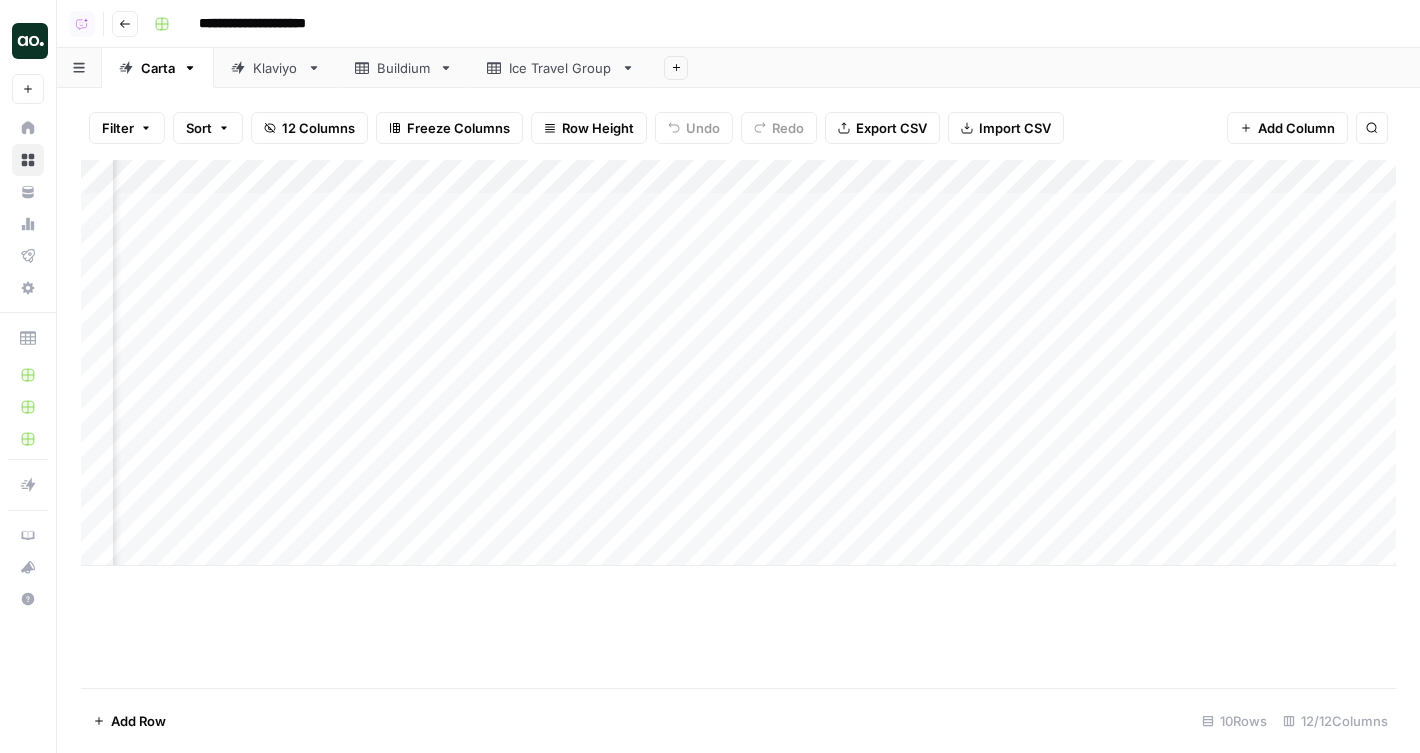 click on "Add Column" at bounding box center [738, 363] 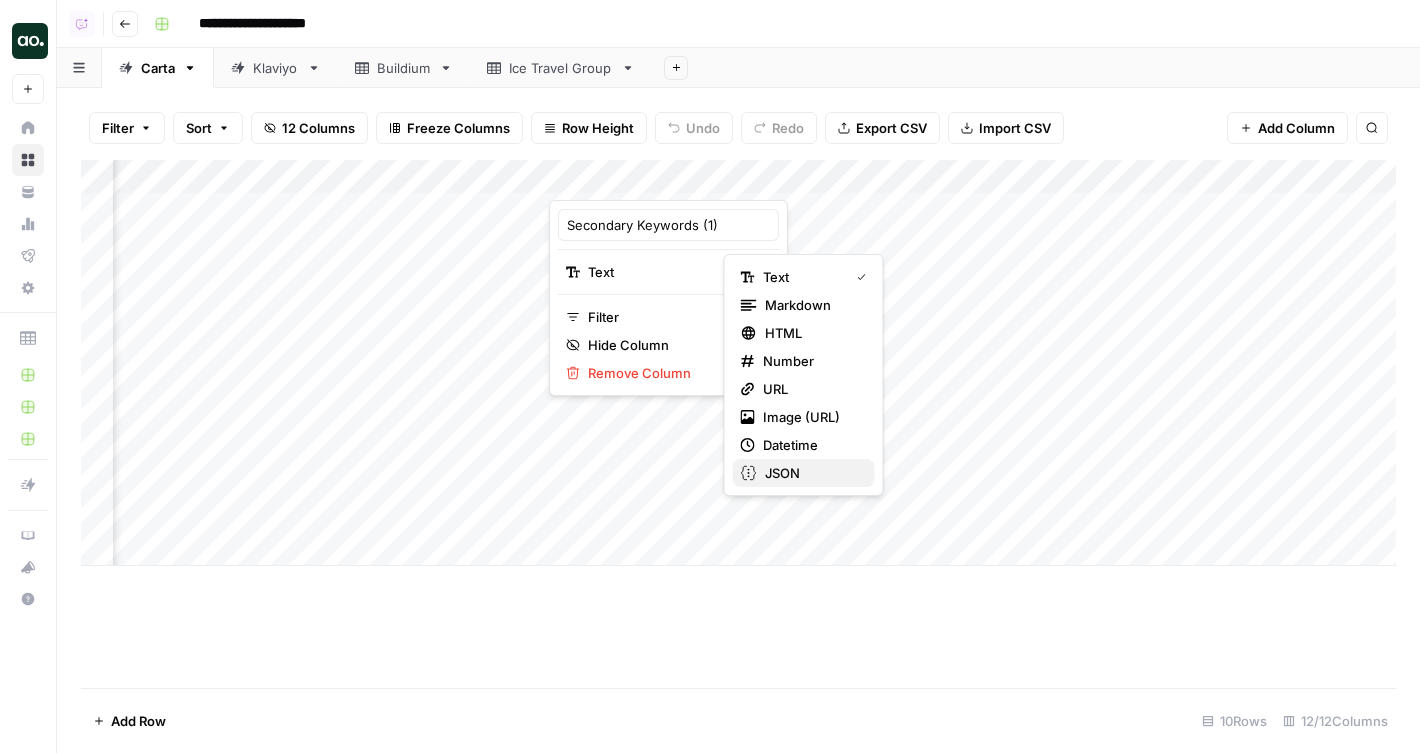 click on "JSON" at bounding box center [812, 473] 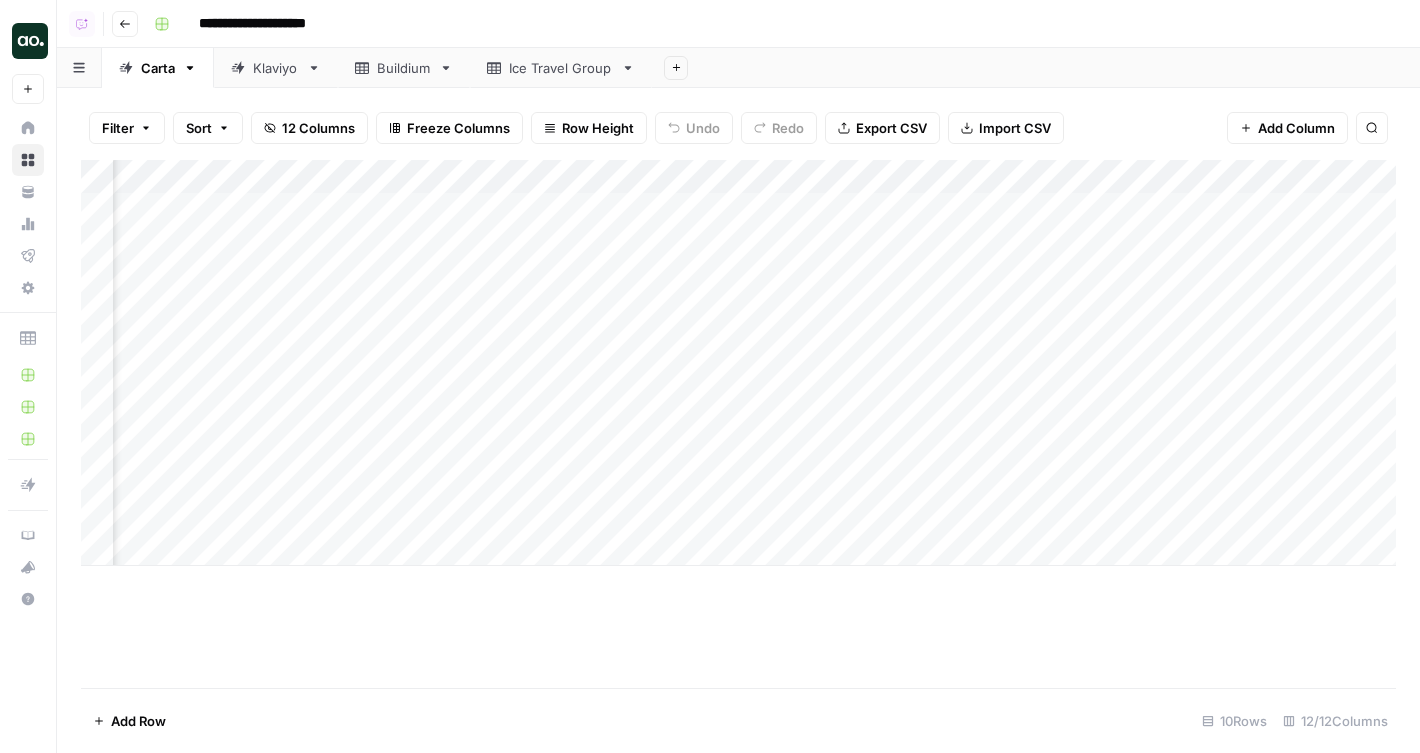 click on "Add Column" at bounding box center (738, 363) 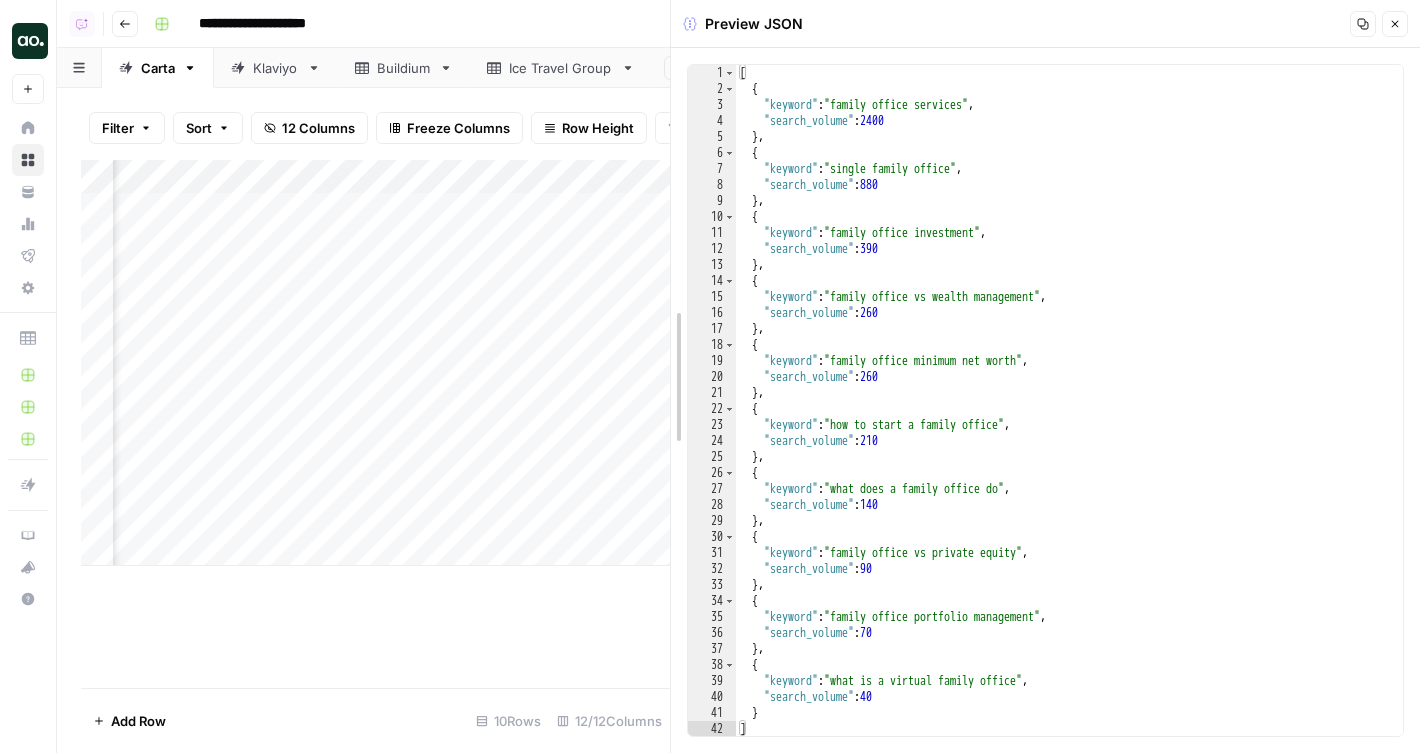 drag, startPoint x: 674, startPoint y: 424, endPoint x: 860, endPoint y: 424, distance: 186 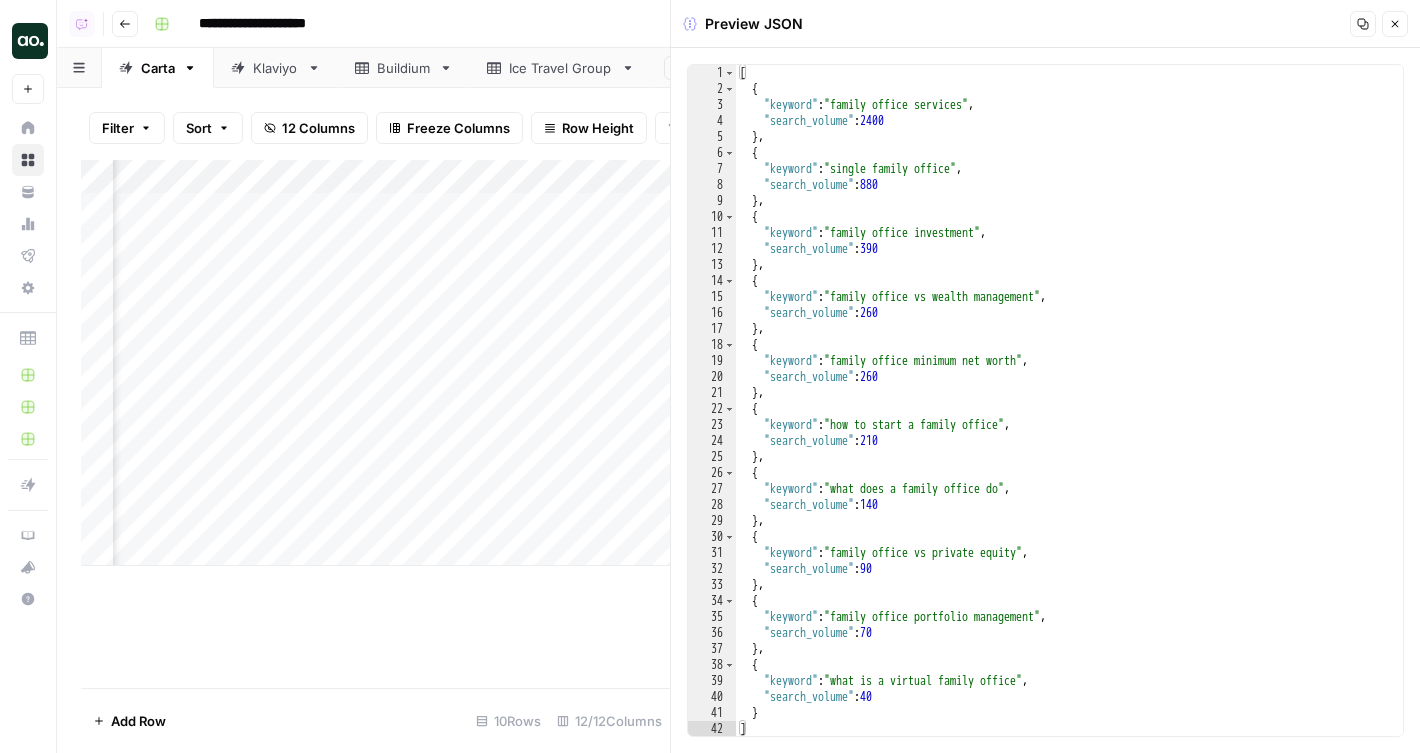 click 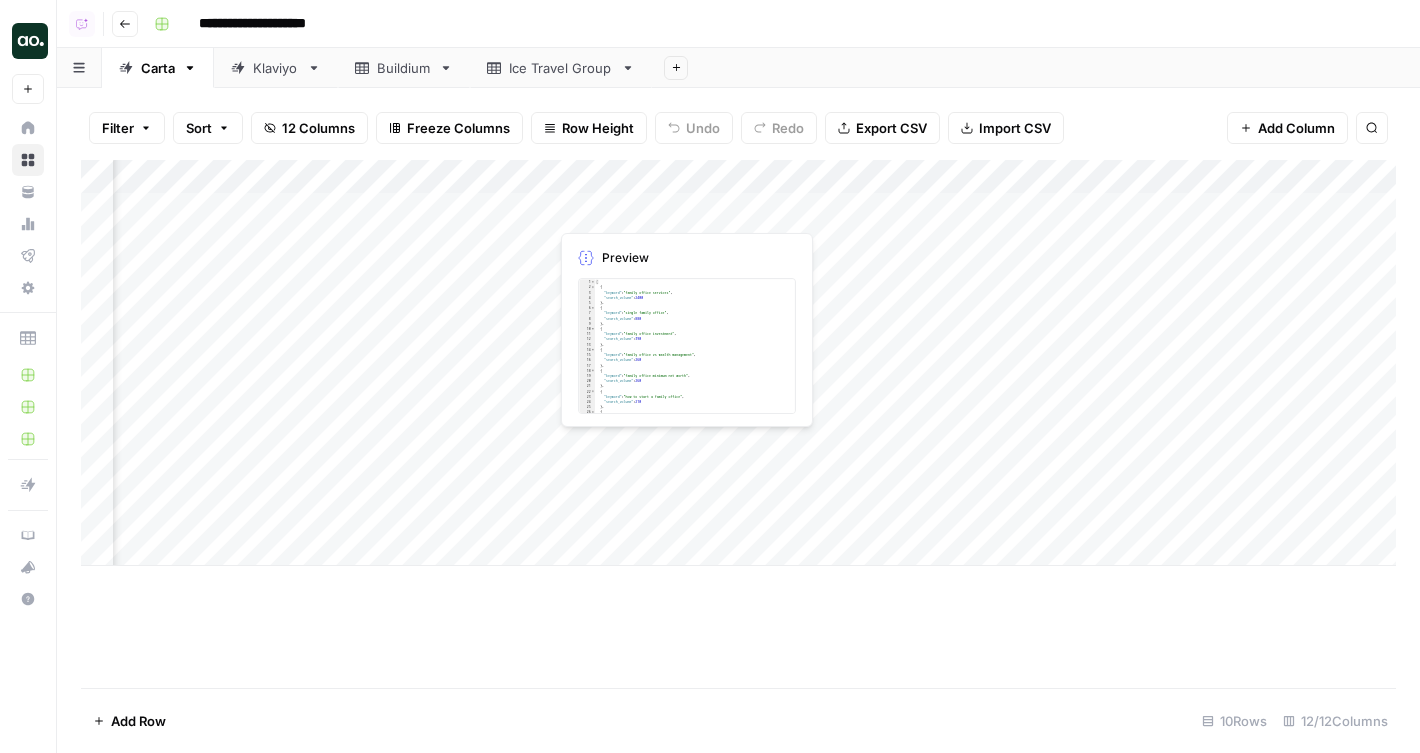 click on "Add Column" at bounding box center [738, 363] 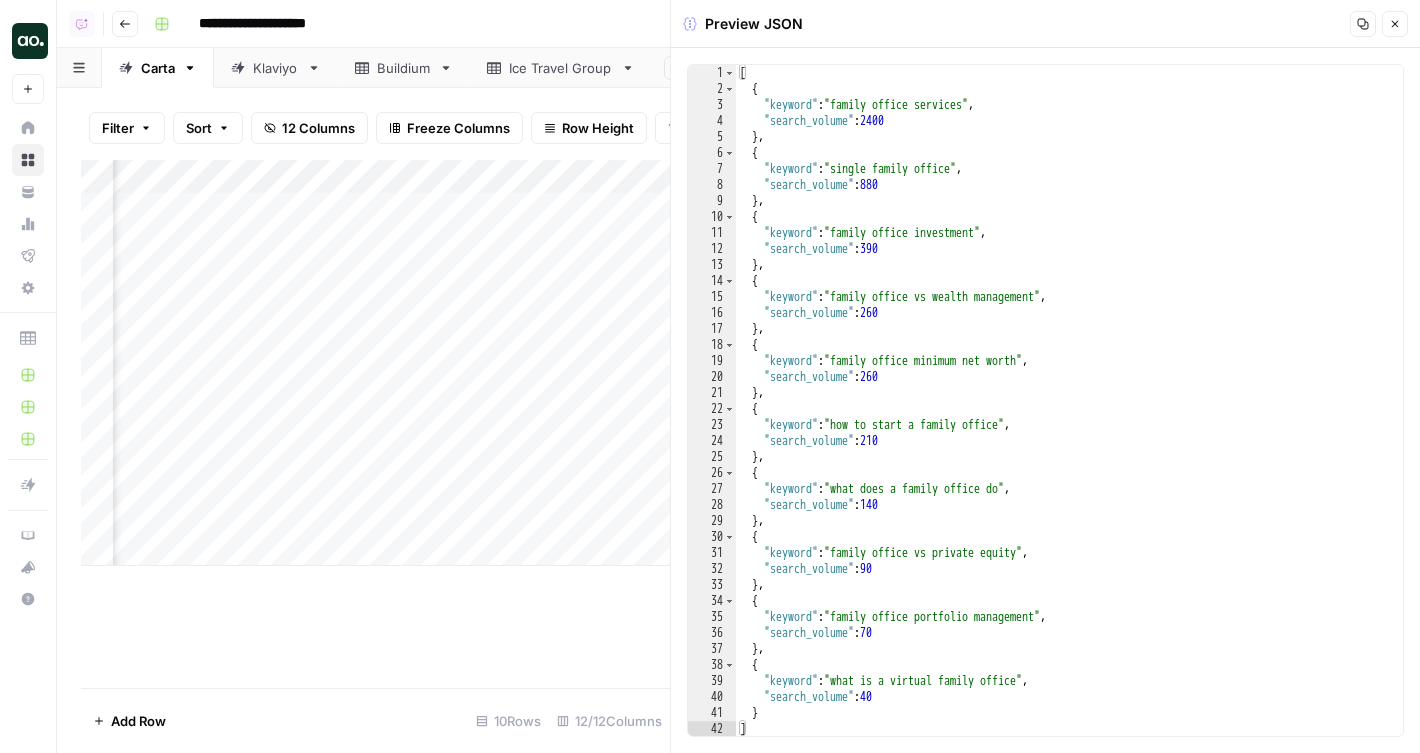click on "Close" at bounding box center [1395, 24] 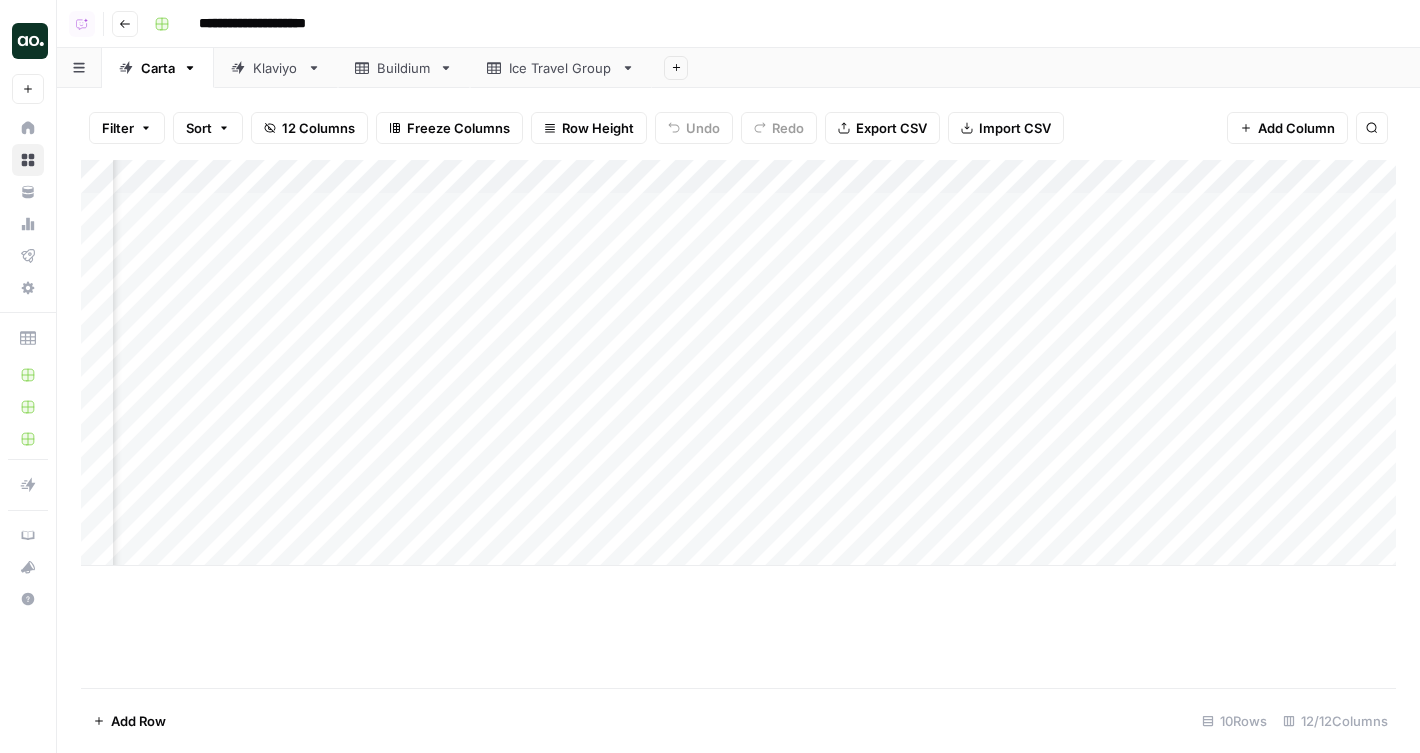 click on "Add Column" at bounding box center (738, 363) 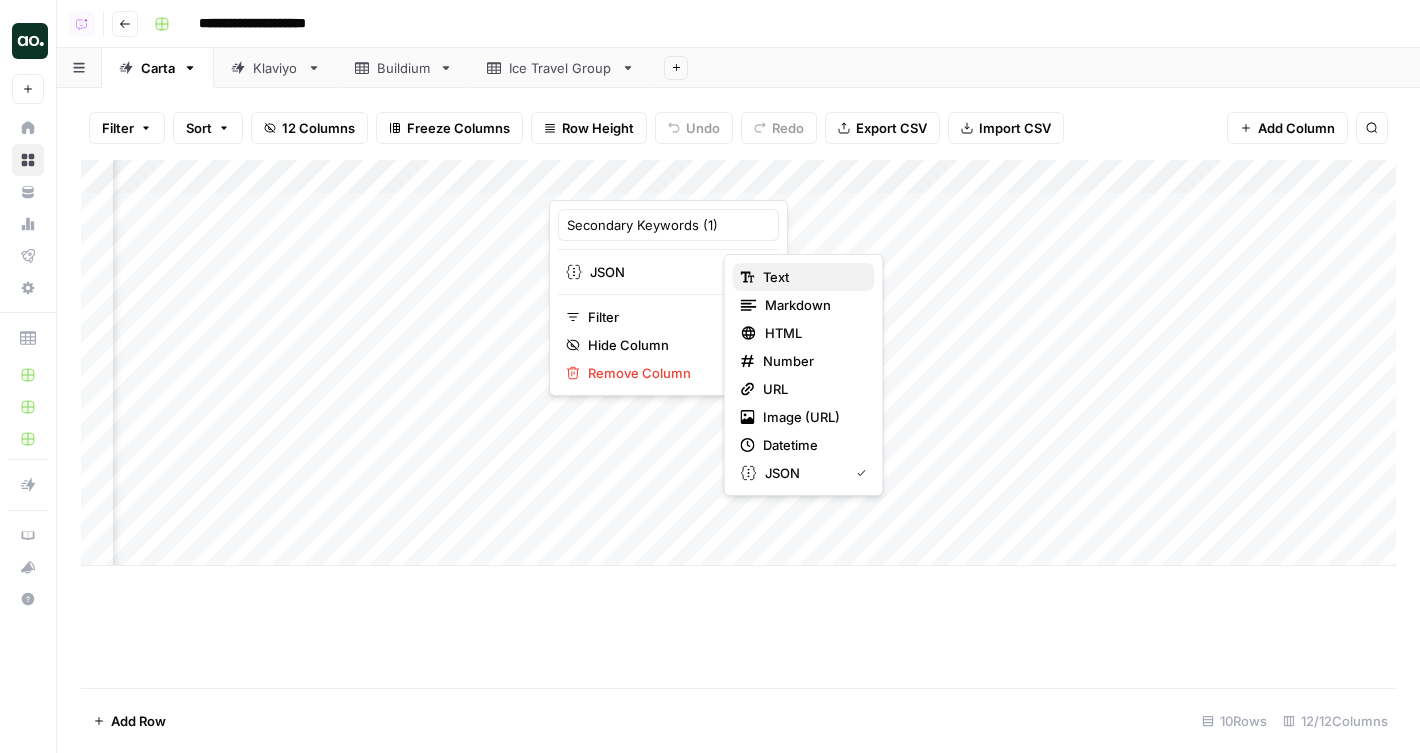 click on "Text" at bounding box center (811, 277) 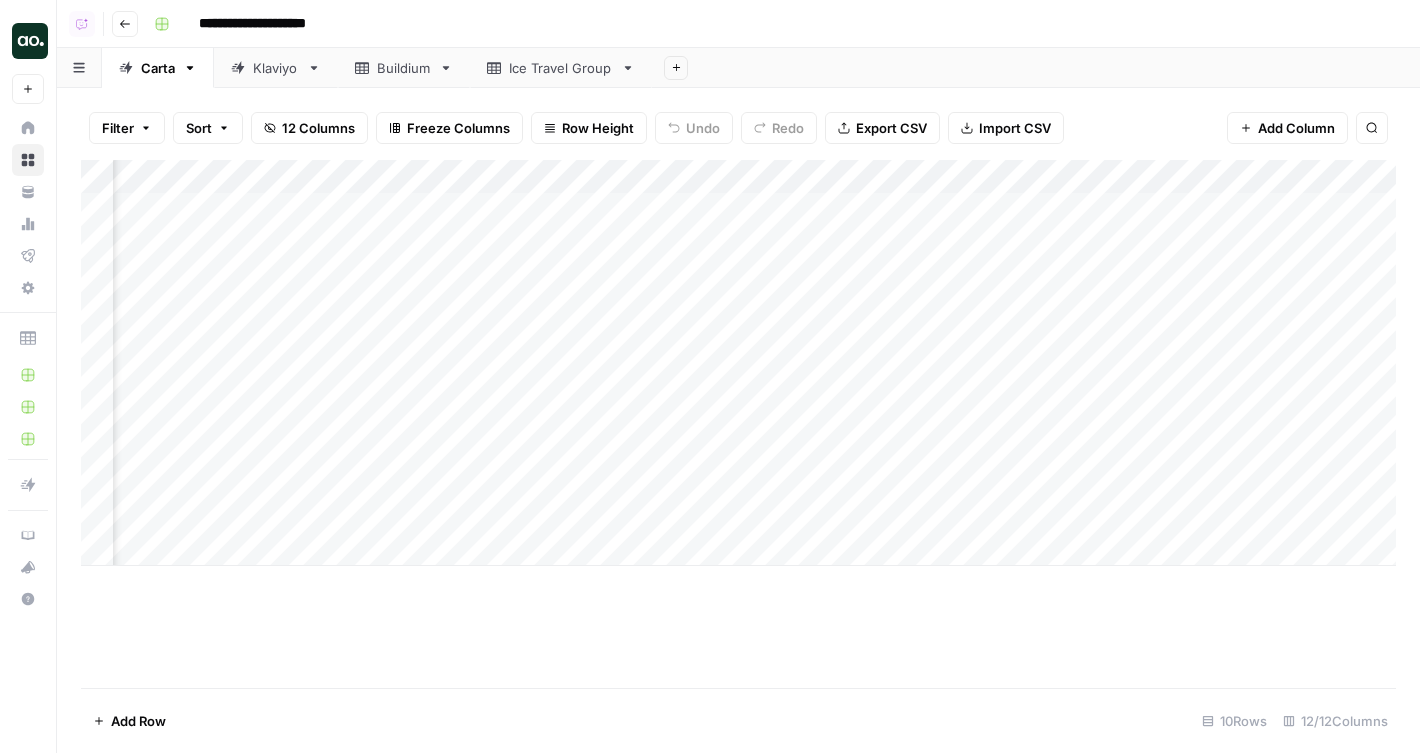 click on "Add Column" at bounding box center [738, 363] 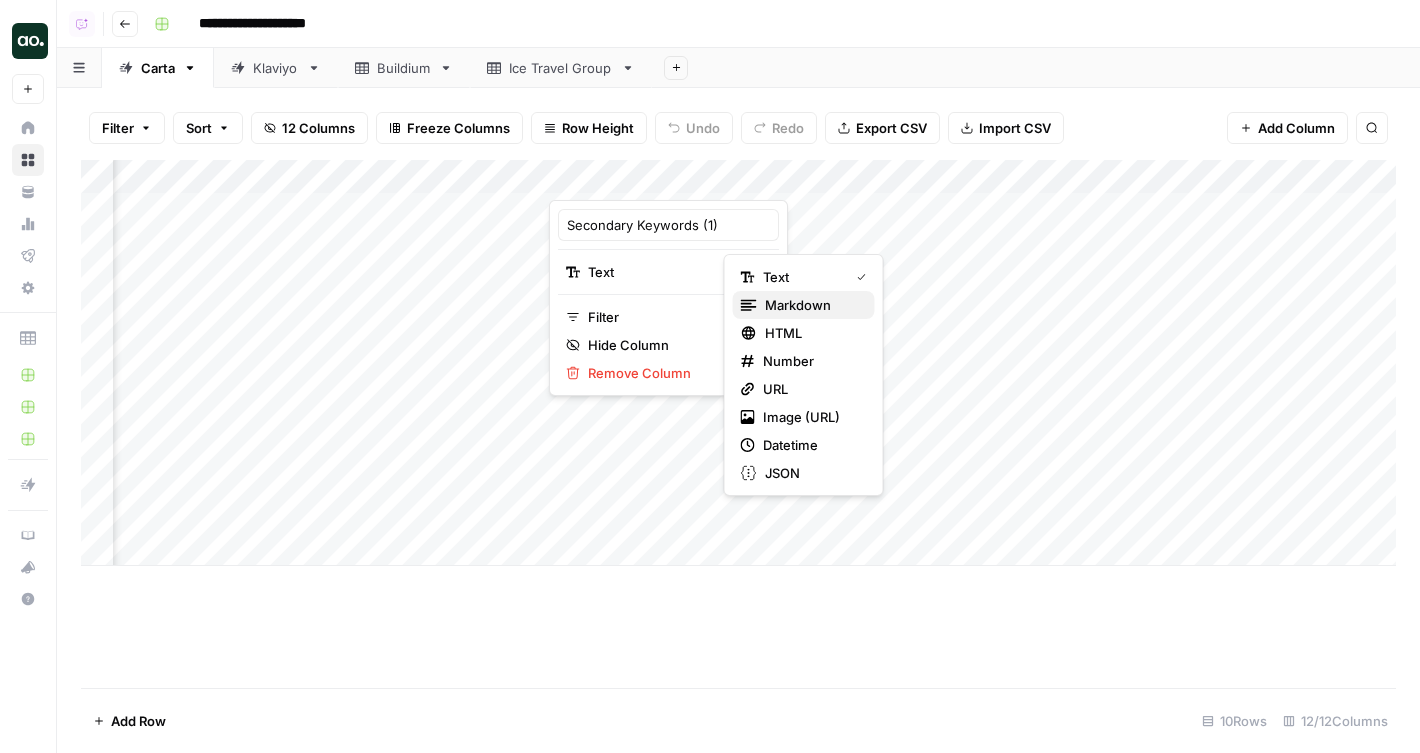 click on "Markdown" at bounding box center [812, 305] 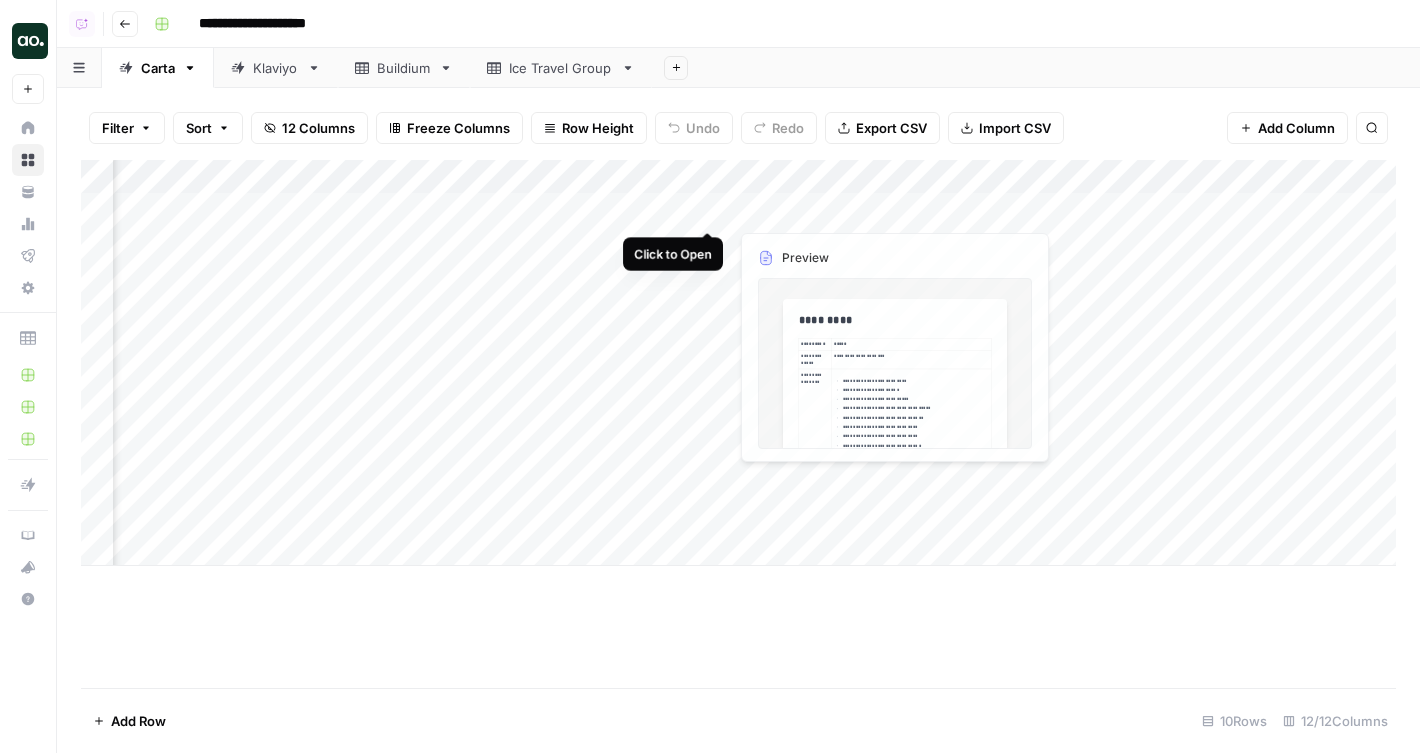 click on "Add Column" at bounding box center [738, 363] 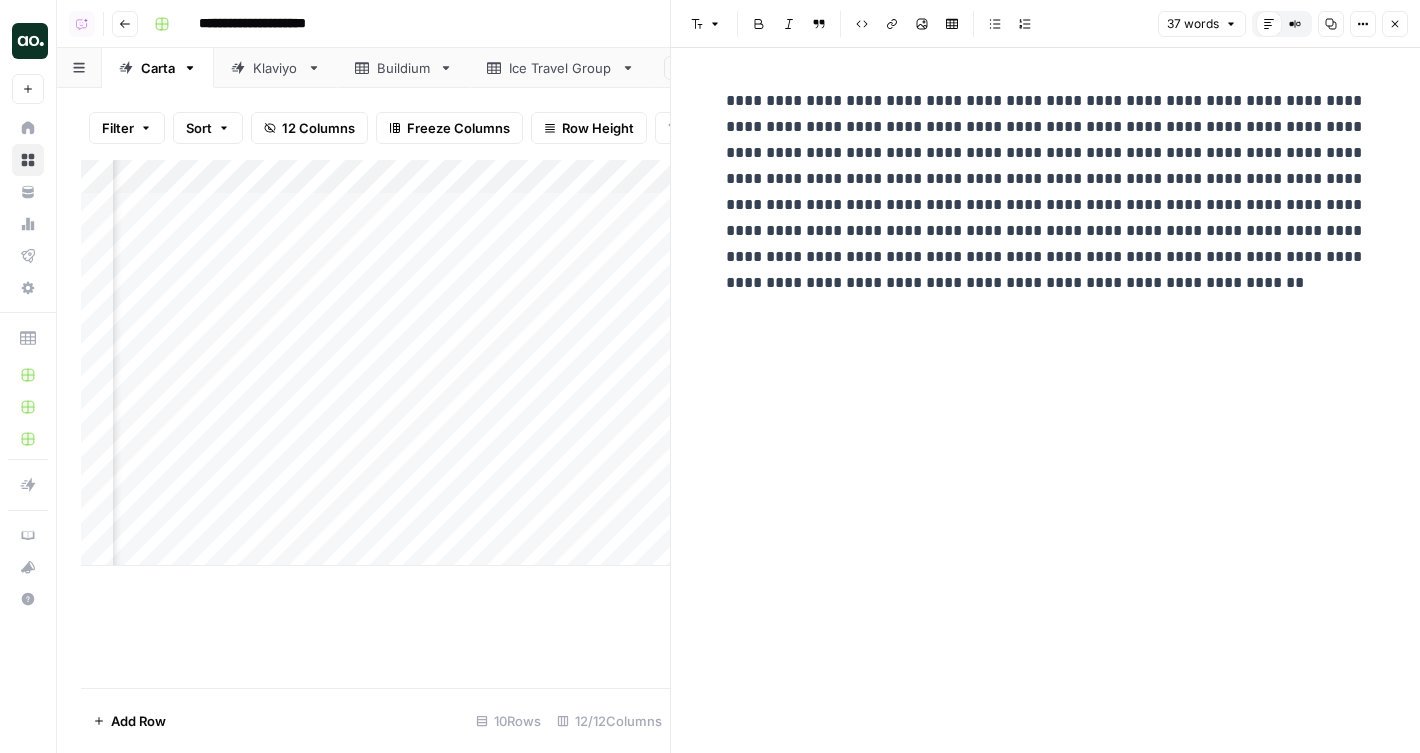 click 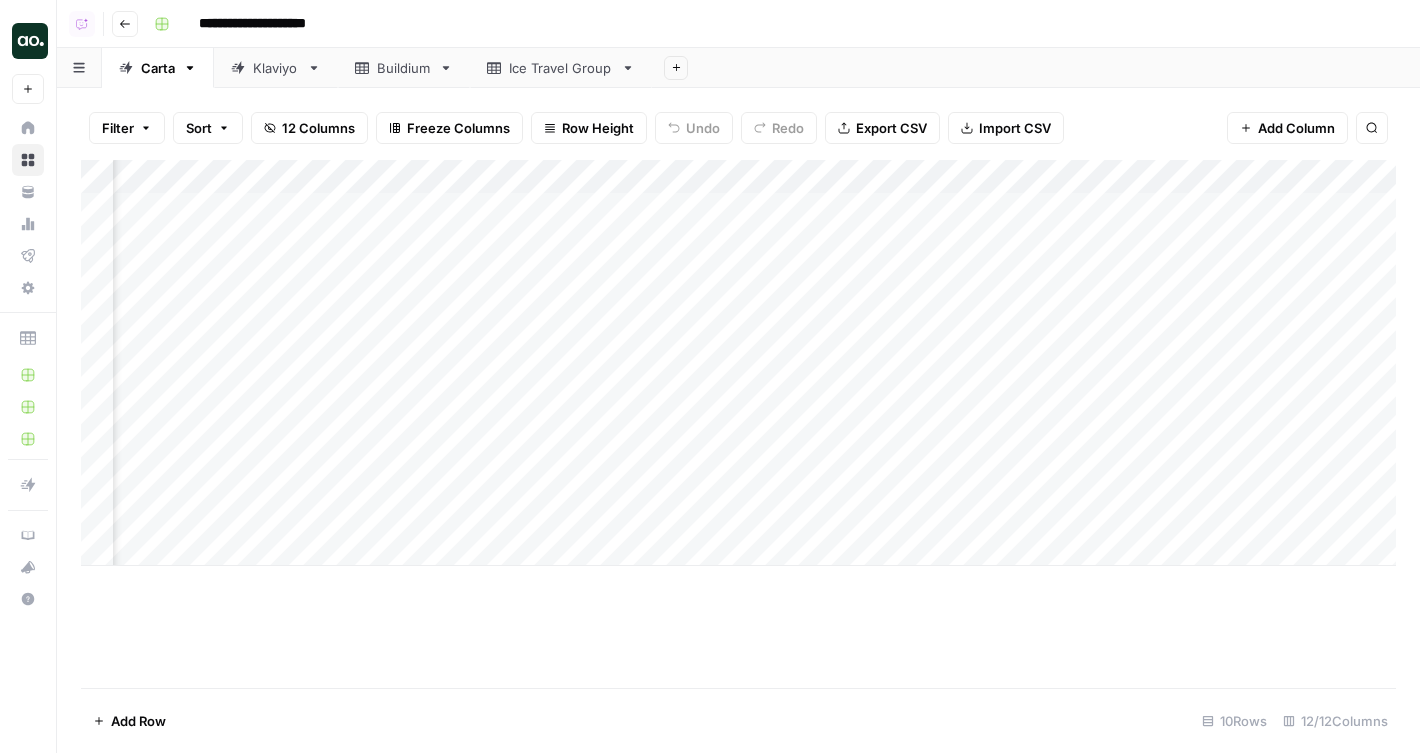 click on "Add Column" at bounding box center [738, 363] 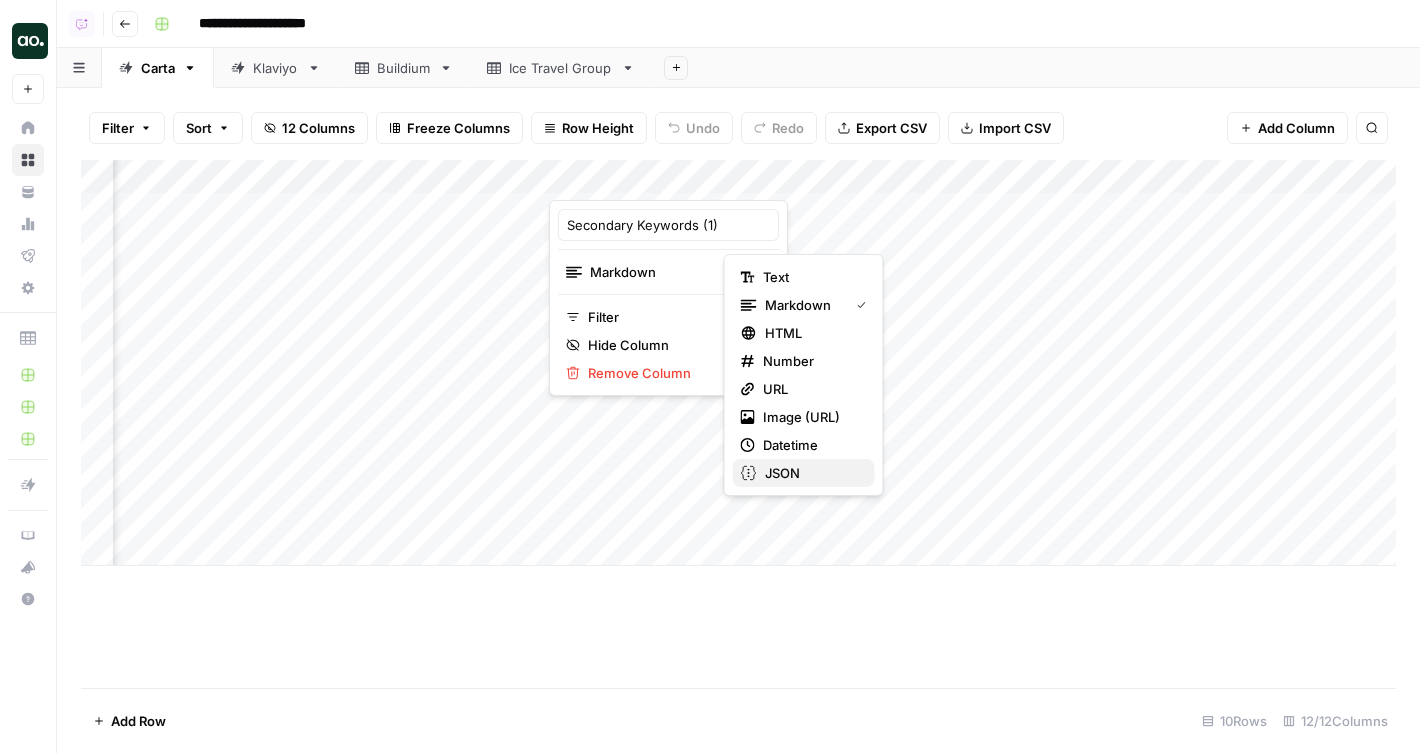 click on "JSON" at bounding box center [812, 473] 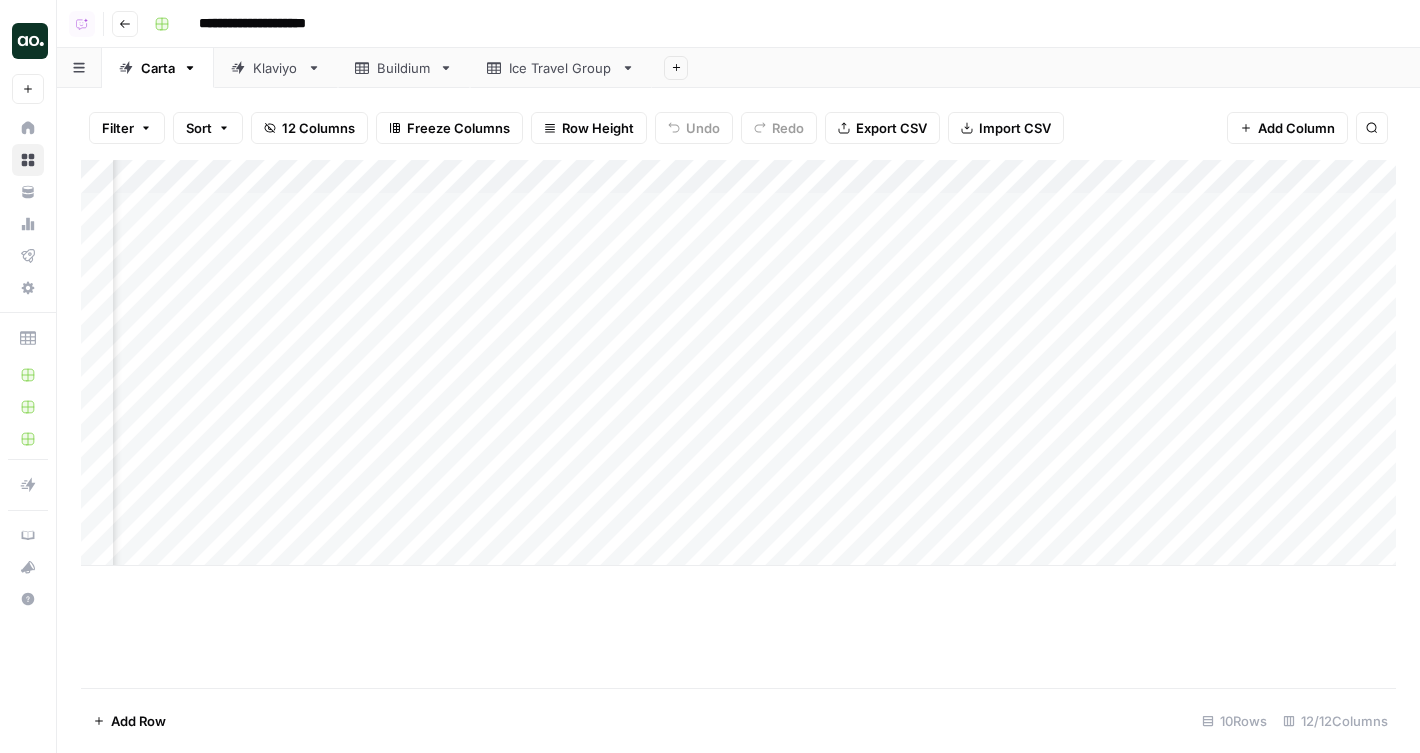 click on "Add Column" at bounding box center (738, 363) 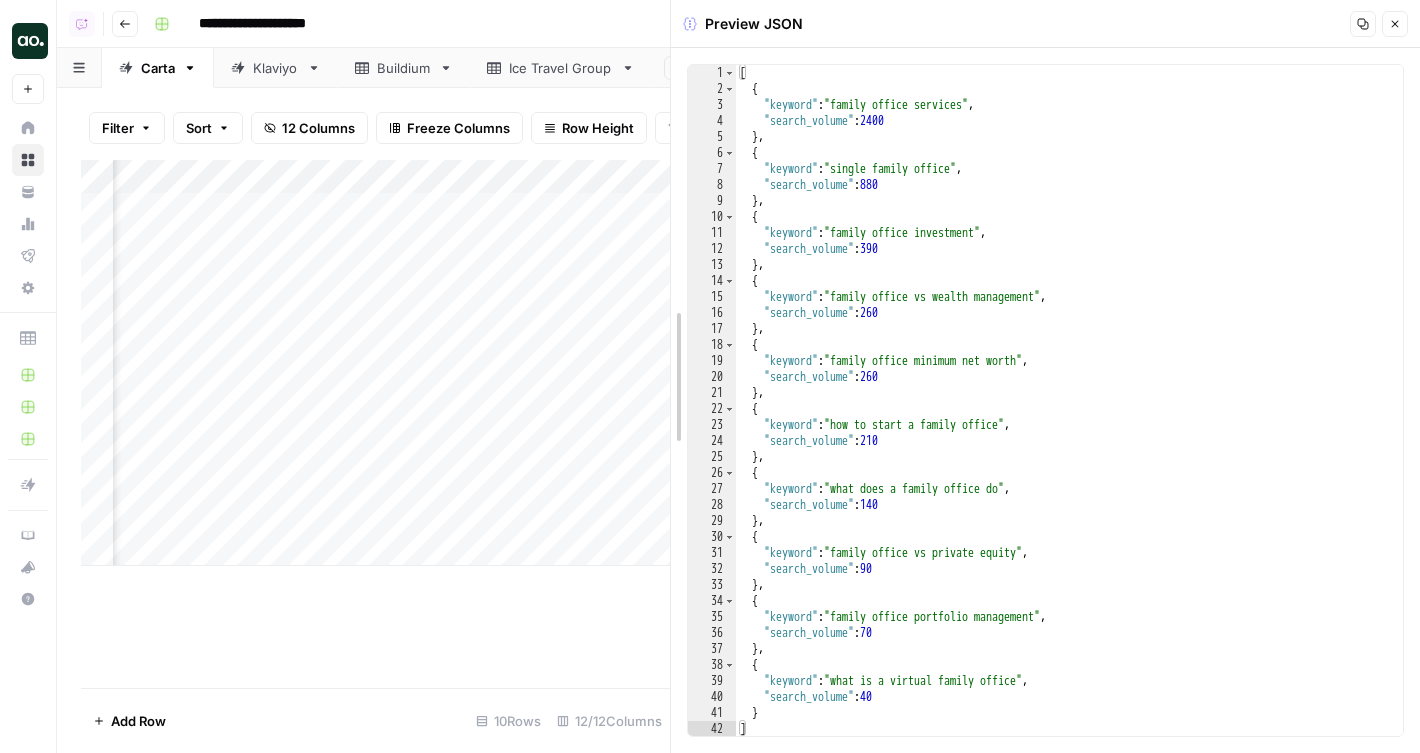 drag, startPoint x: 671, startPoint y: 363, endPoint x: 845, endPoint y: 362, distance: 174.00287 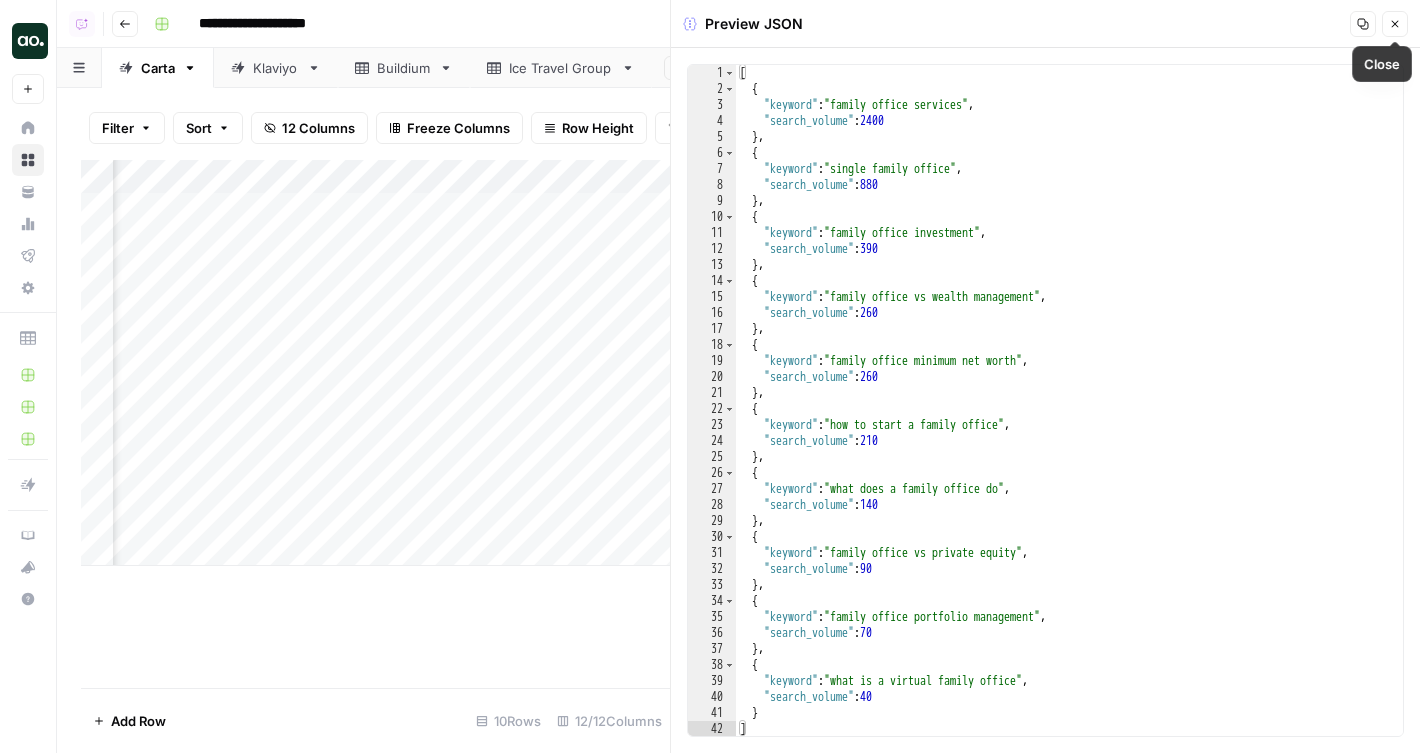 click 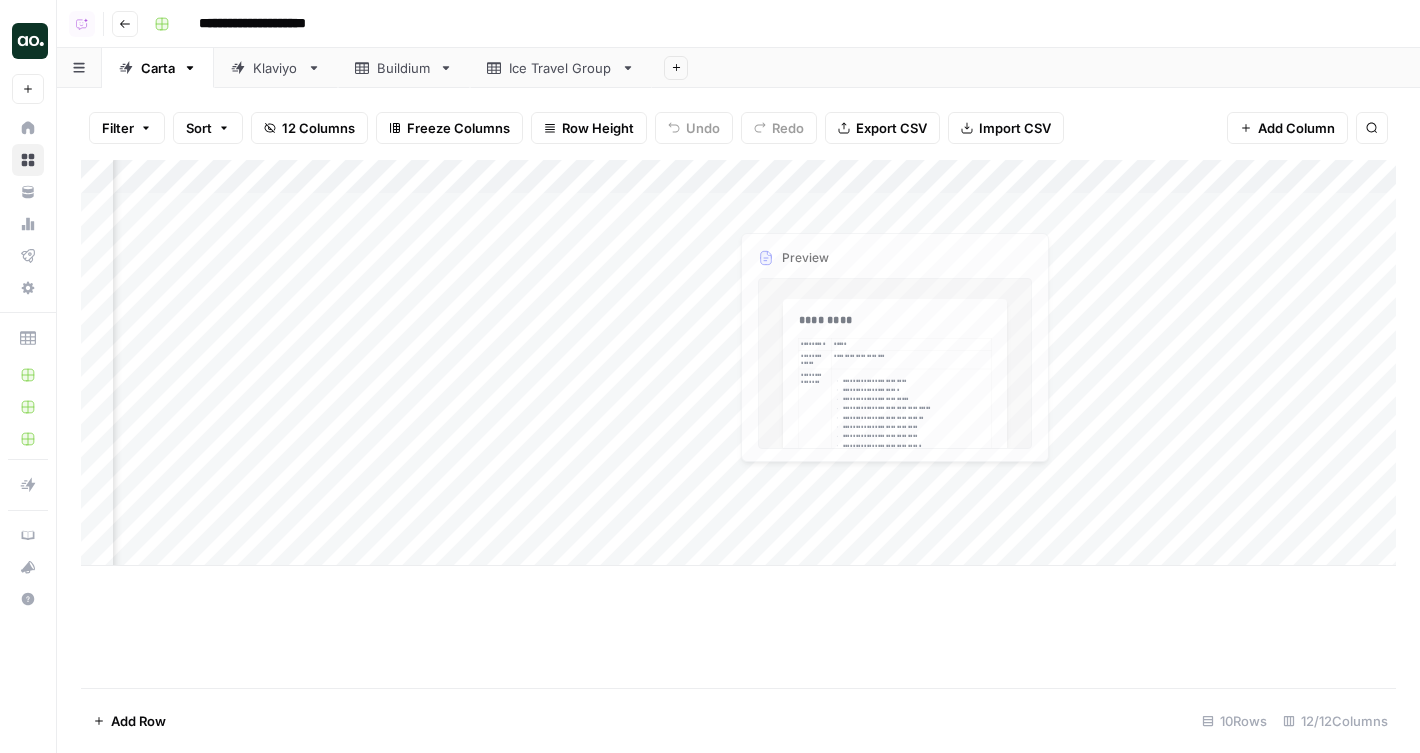 click on "Add Column" at bounding box center [738, 363] 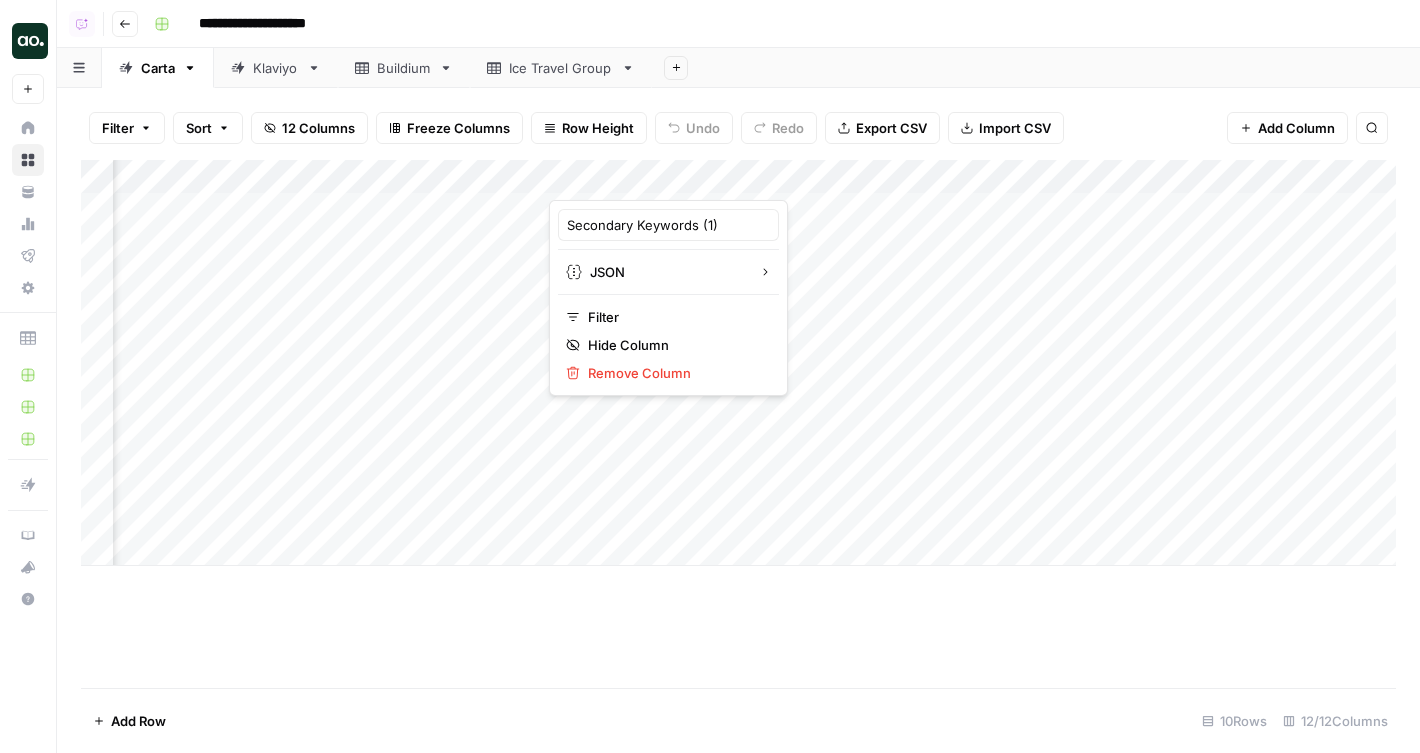 click on "Filter Sort 12 Columns Freeze Columns Row Height Undo Redo Export CSV Import CSV Add Column Search" at bounding box center (738, 128) 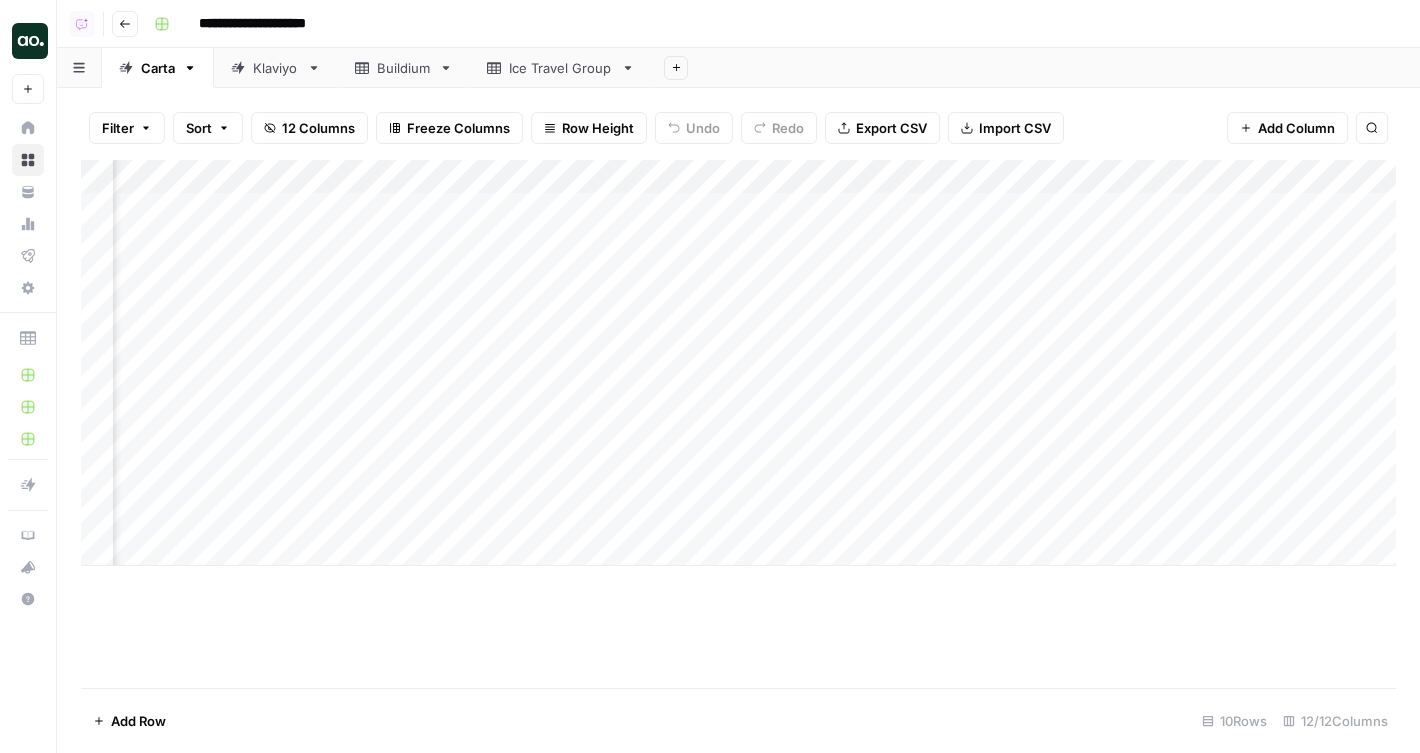 click on "Add Column" at bounding box center (738, 363) 